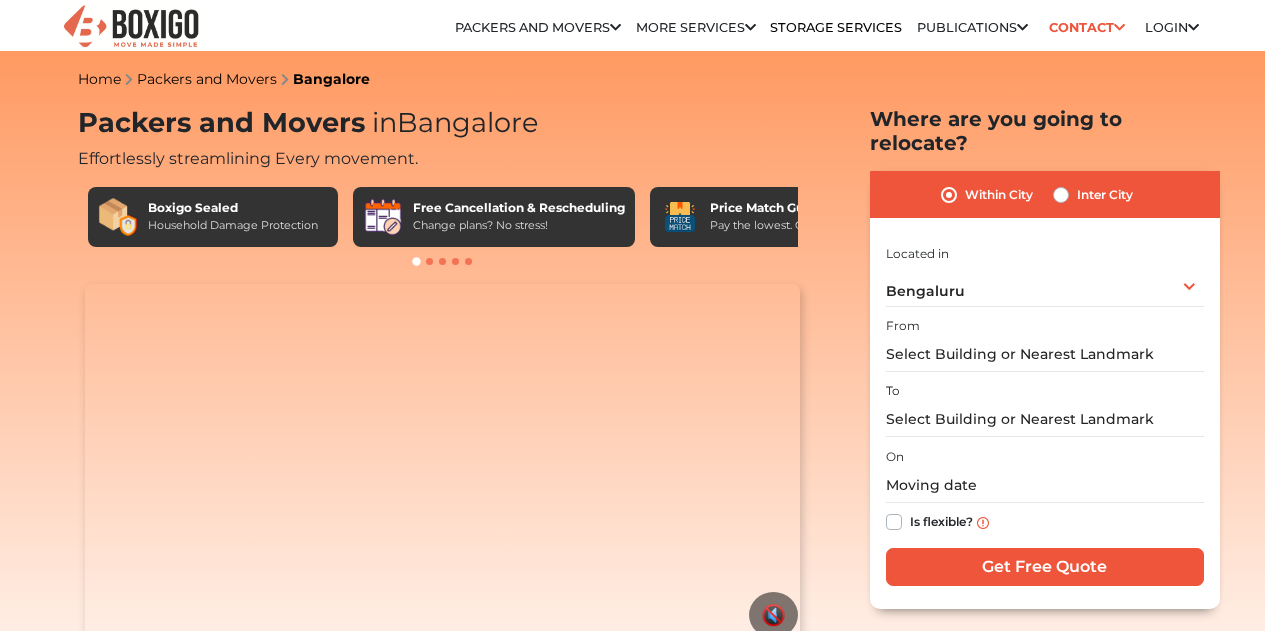 scroll, scrollTop: 0, scrollLeft: 0, axis: both 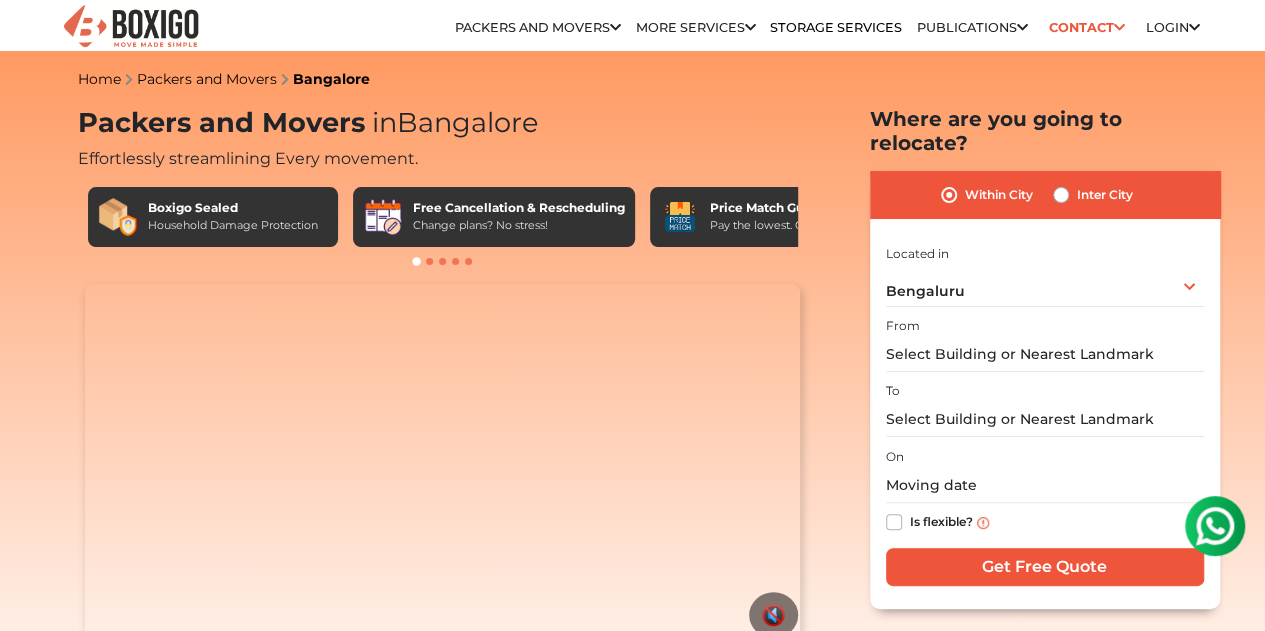 click on "Inter City" at bounding box center [1105, 195] 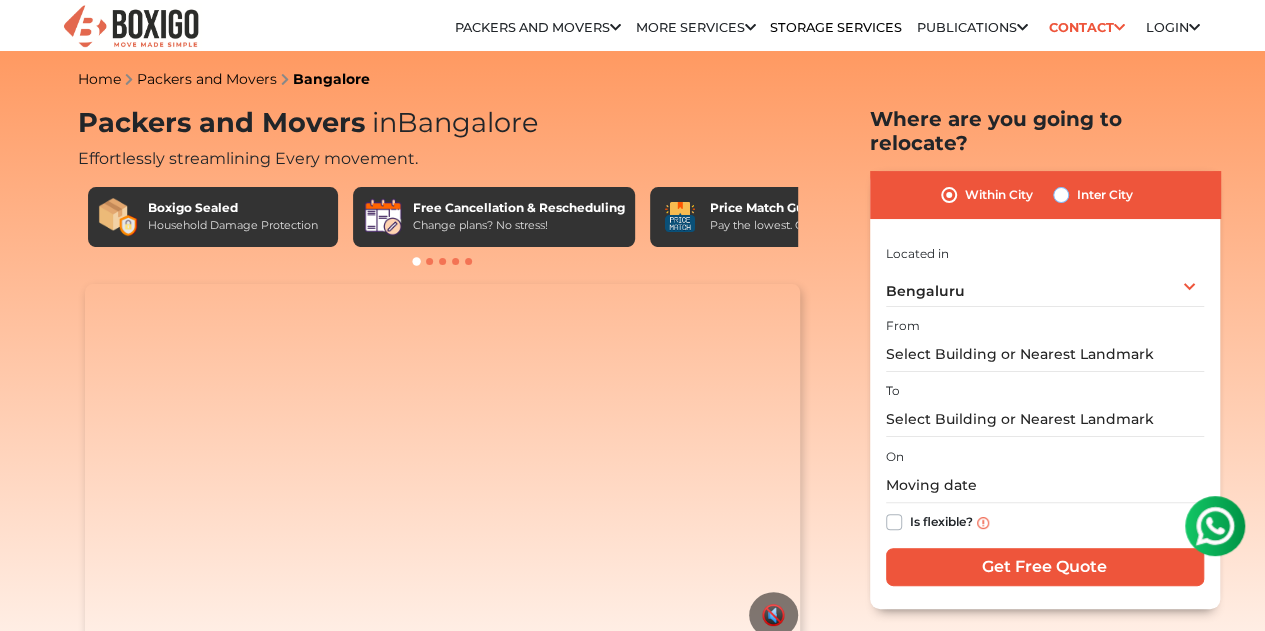 click on "Inter City" at bounding box center (1061, 193) 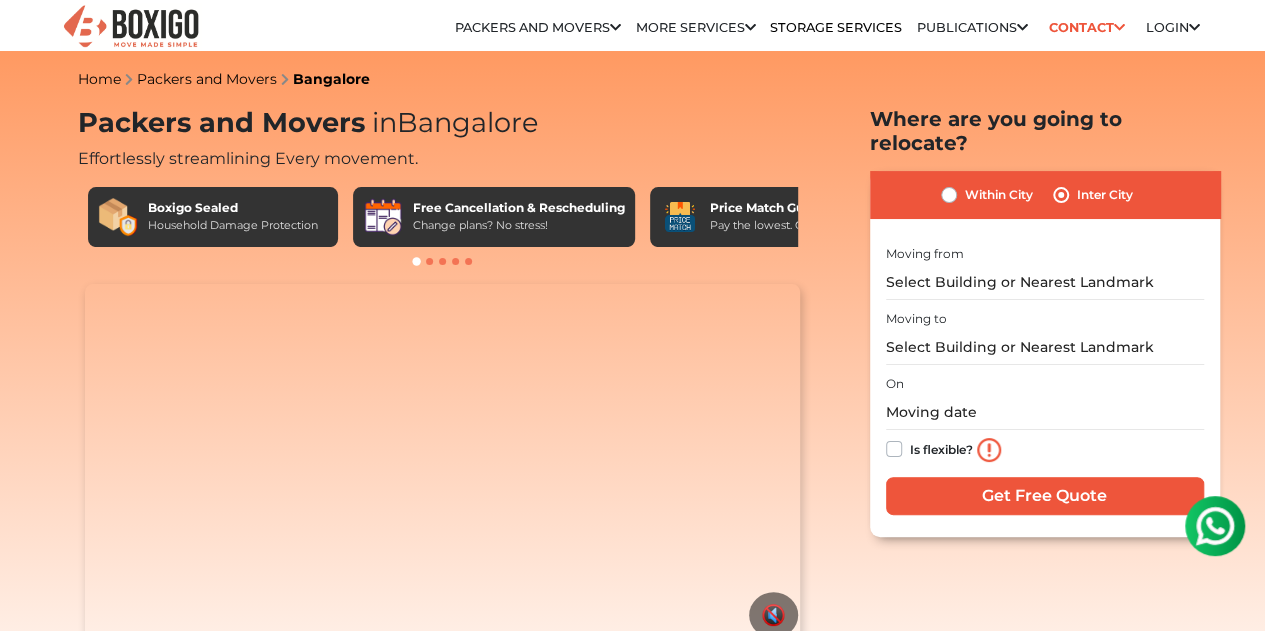scroll, scrollTop: 0, scrollLeft: 0, axis: both 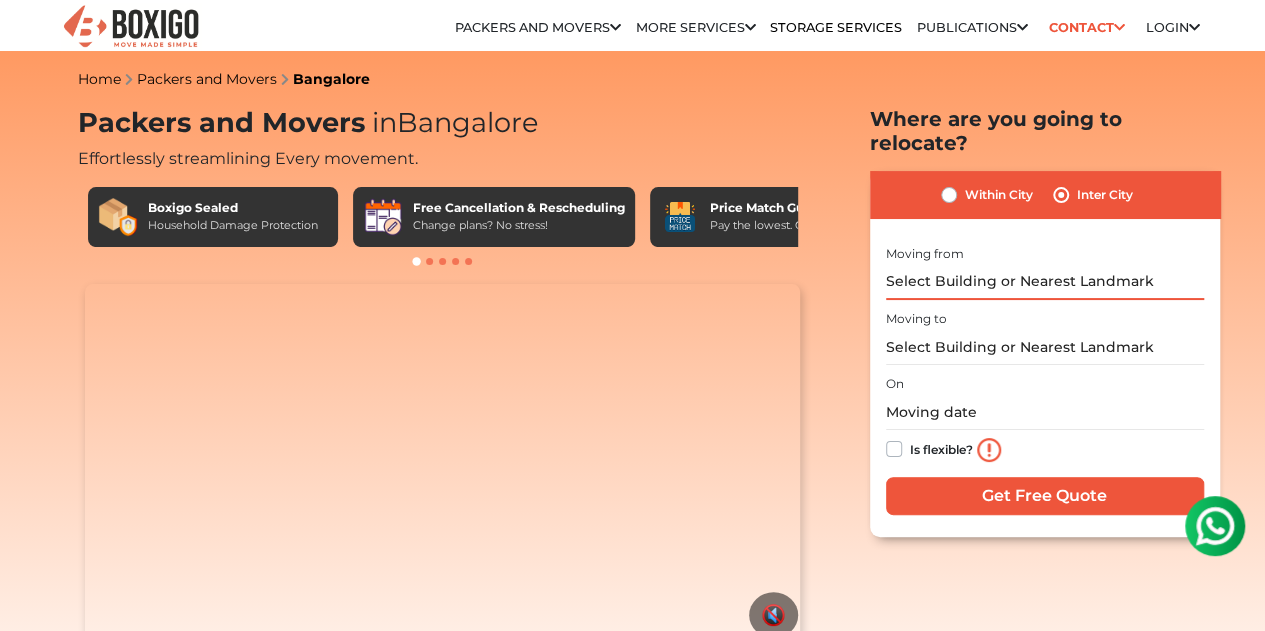 click at bounding box center (1045, 282) 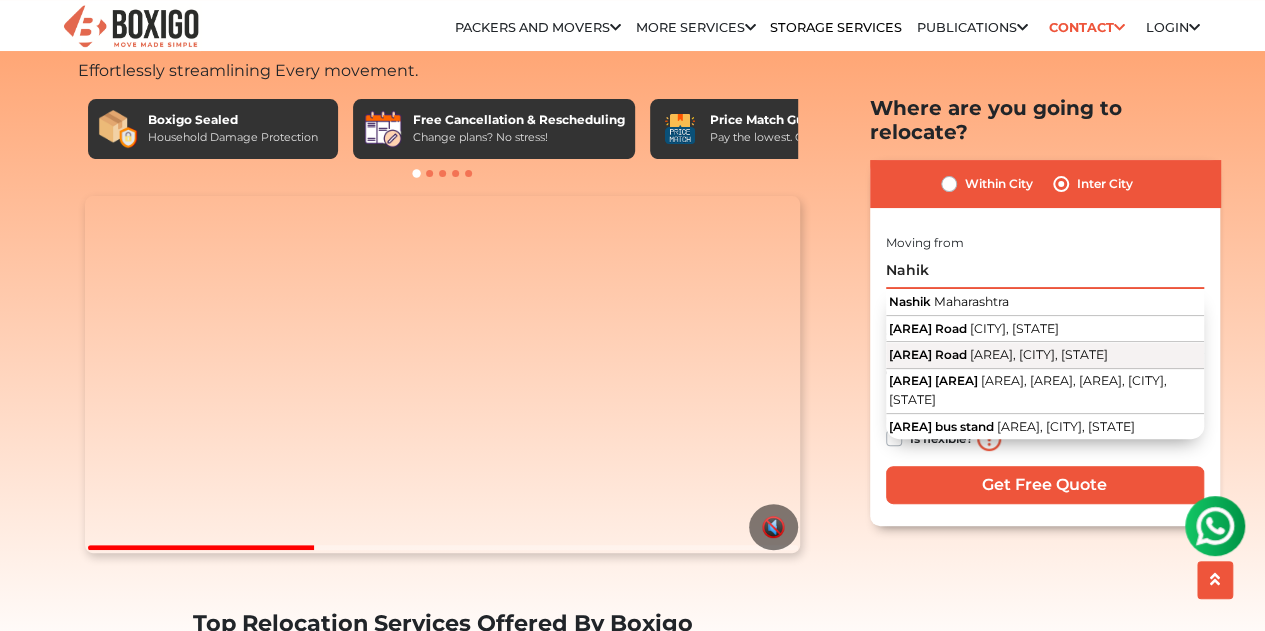 scroll, scrollTop: 89, scrollLeft: 0, axis: vertical 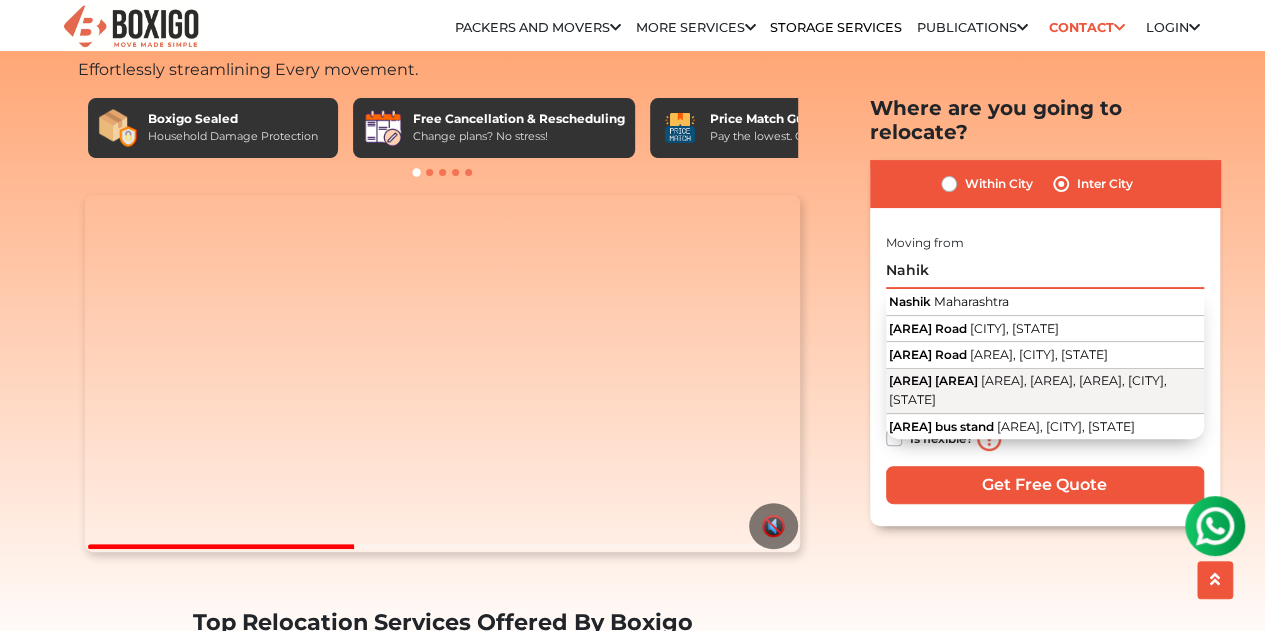 type on "Nahik" 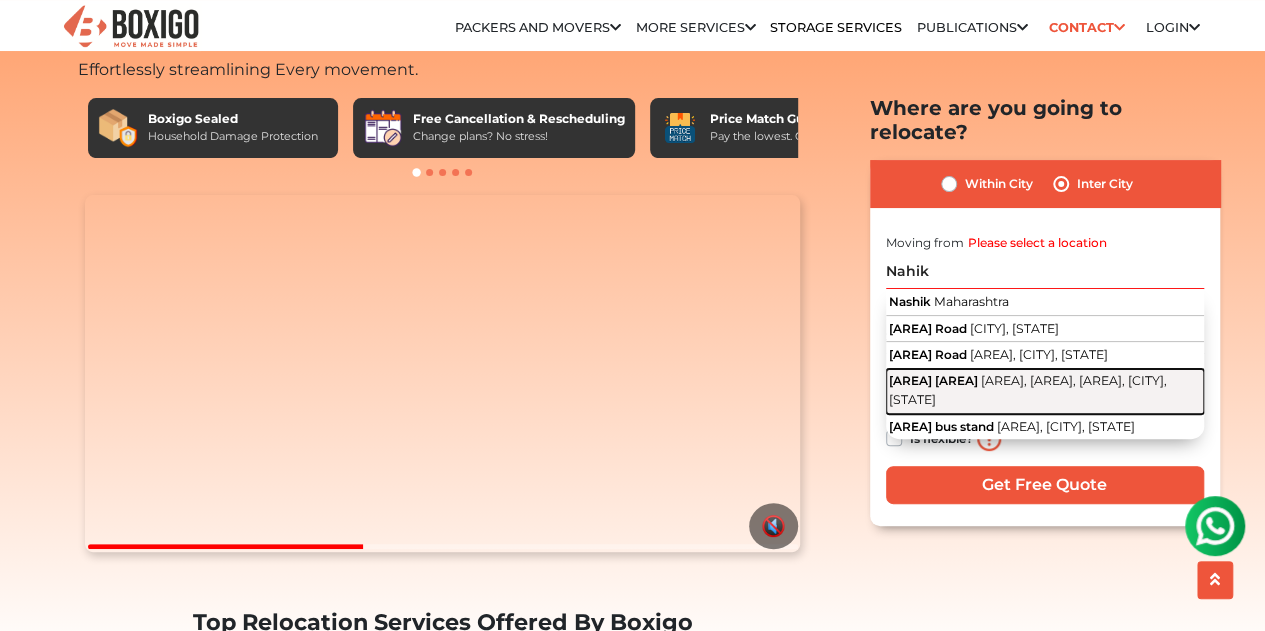 click on "[AREA], [AREA], [AREA], [CITY], [STATE]" at bounding box center (971, 300) 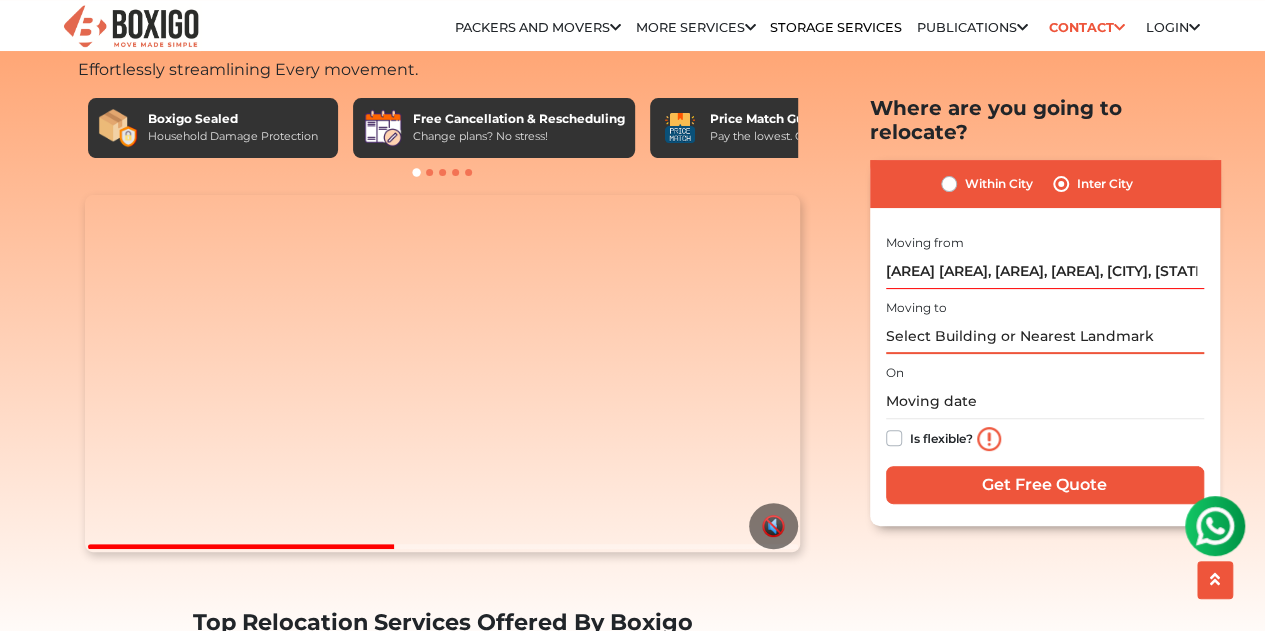 click at bounding box center (1045, 336) 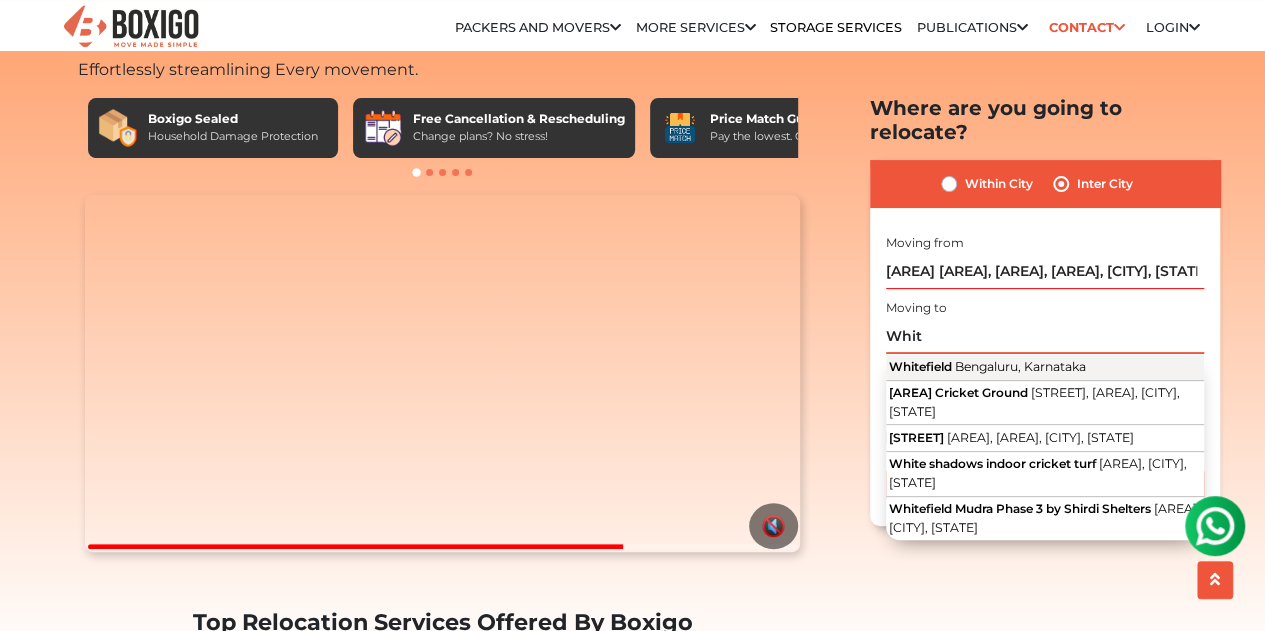 type on "Whit" 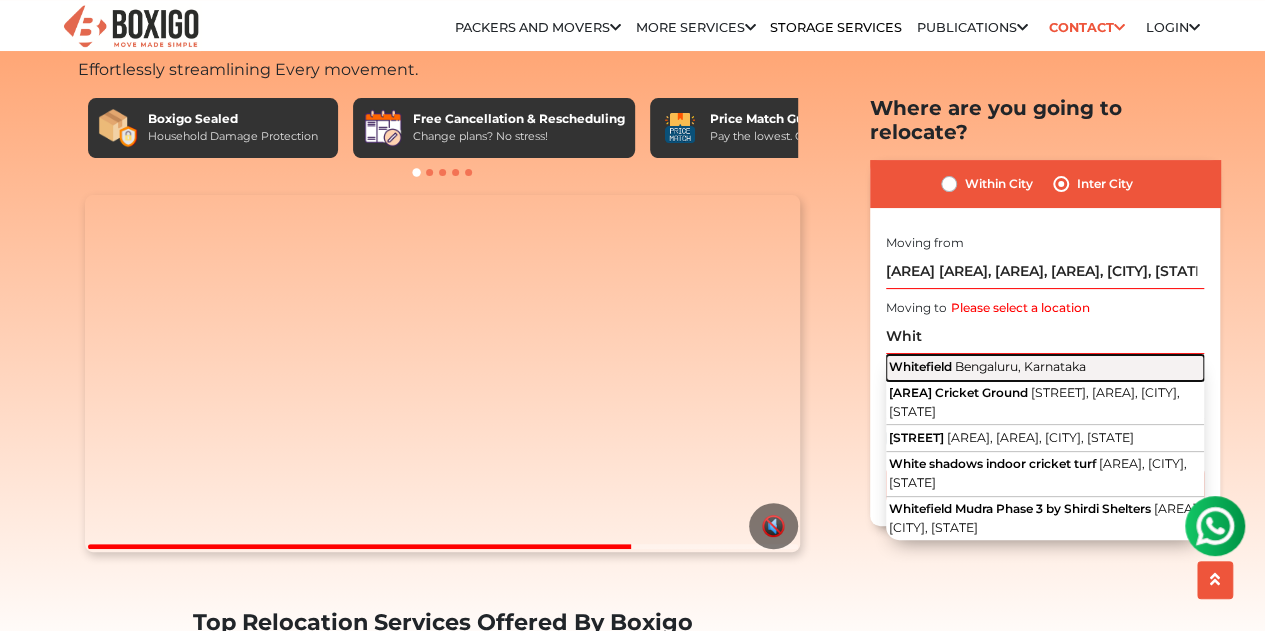 click on "[AREA], [CITY], [STATE]" at bounding box center [1045, 368] 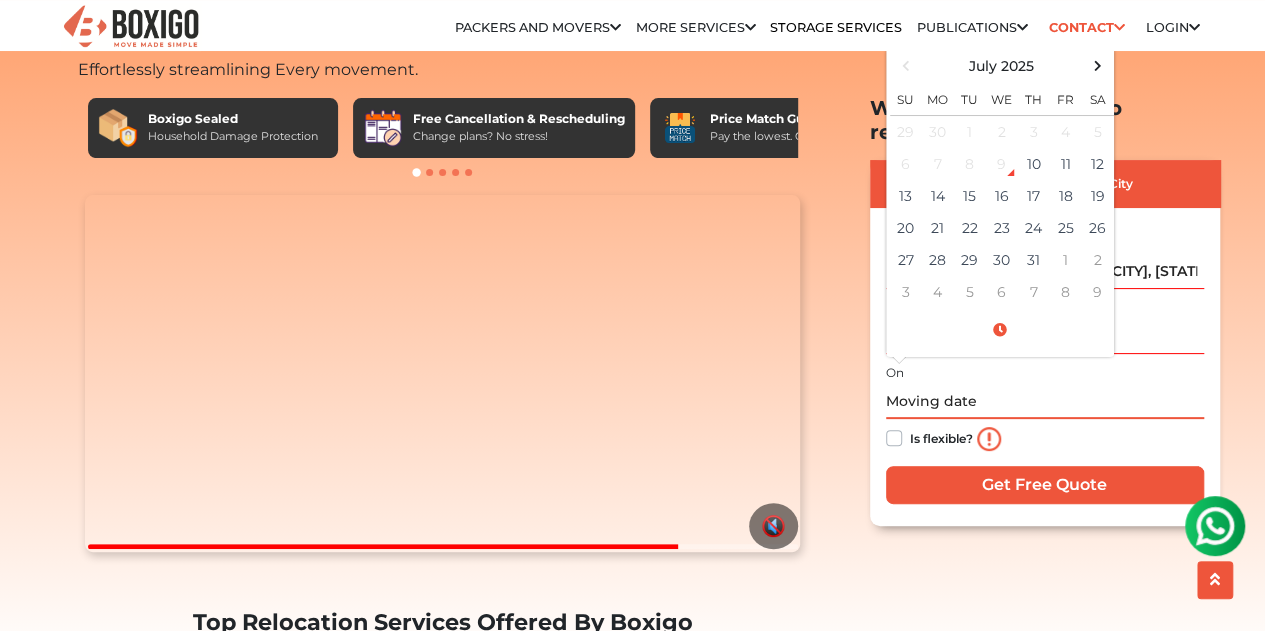 click at bounding box center [1045, 401] 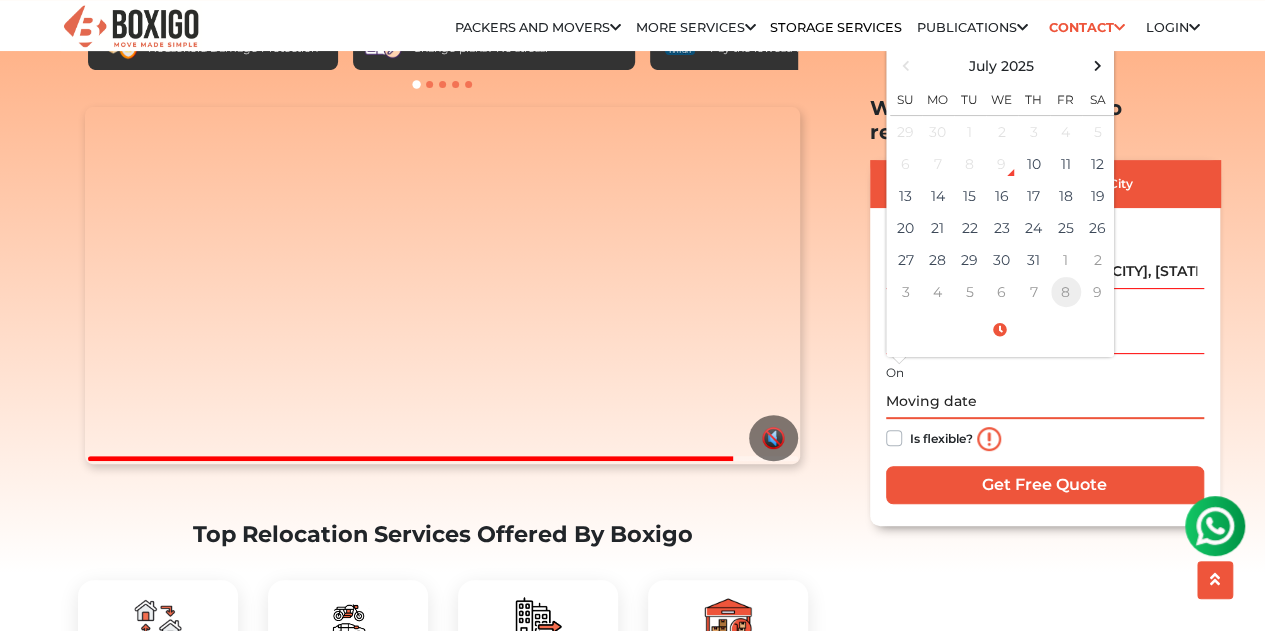 scroll, scrollTop: 0, scrollLeft: 0, axis: both 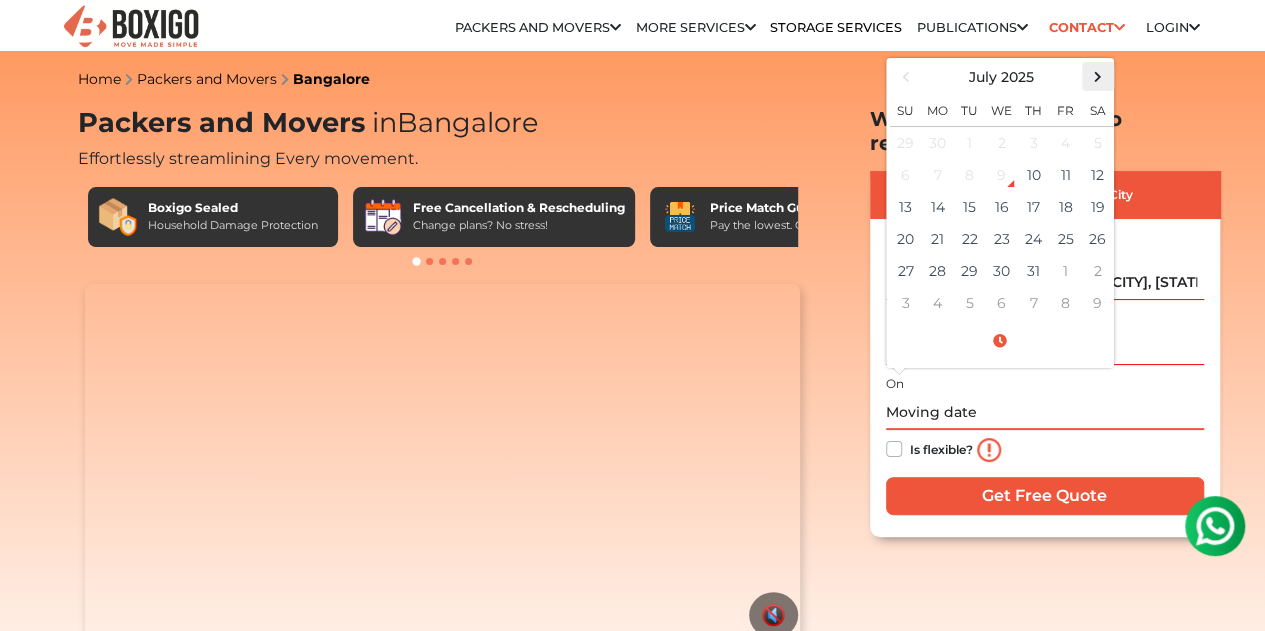 click at bounding box center (1097, 76) 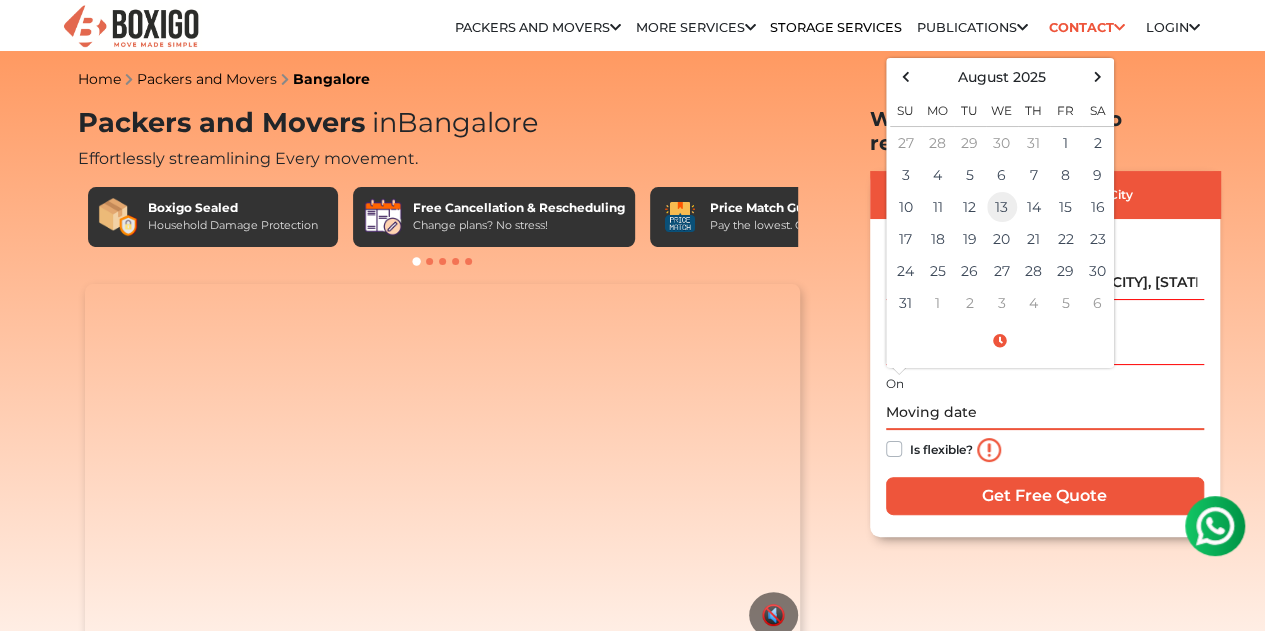 click on "13" at bounding box center [1002, 143] 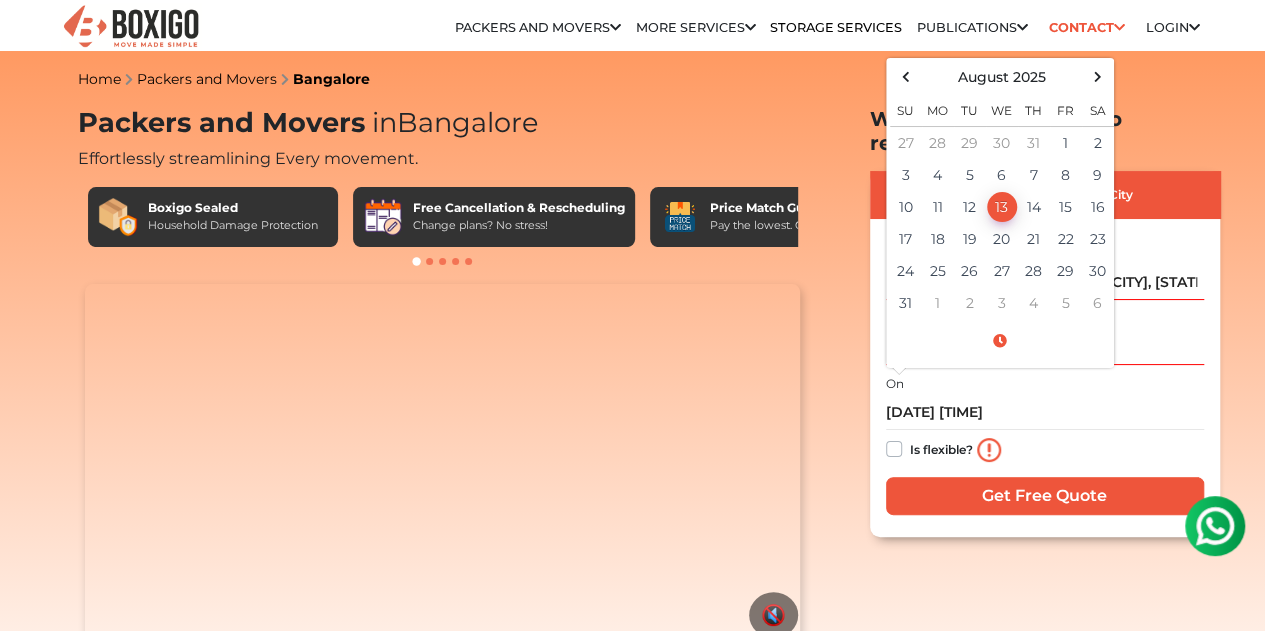 click on "Is flexible?" at bounding box center (941, 447) 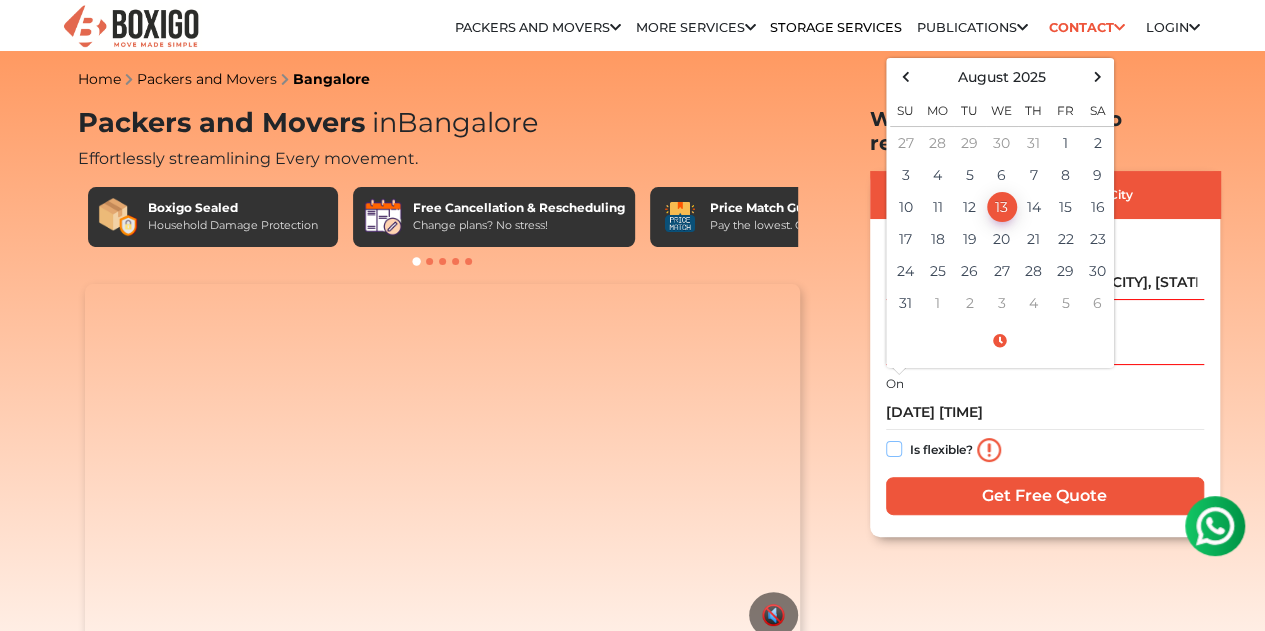 click on "Is flexible?" at bounding box center [894, 447] 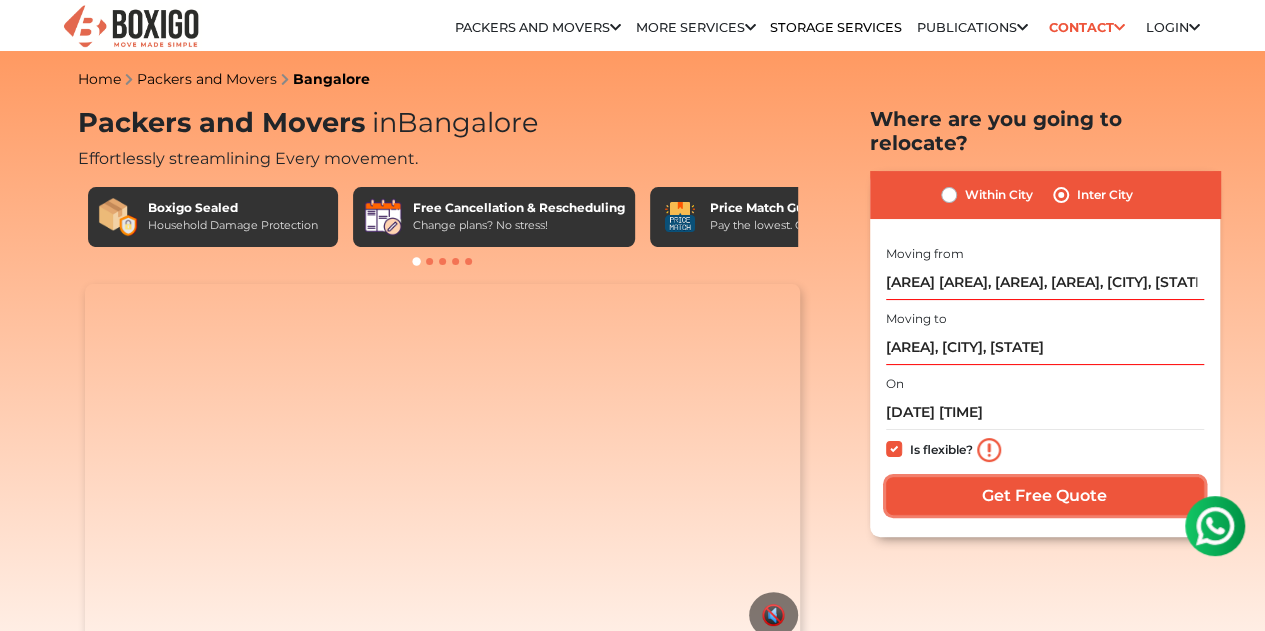 click on "Get Free Quote" at bounding box center (1045, 496) 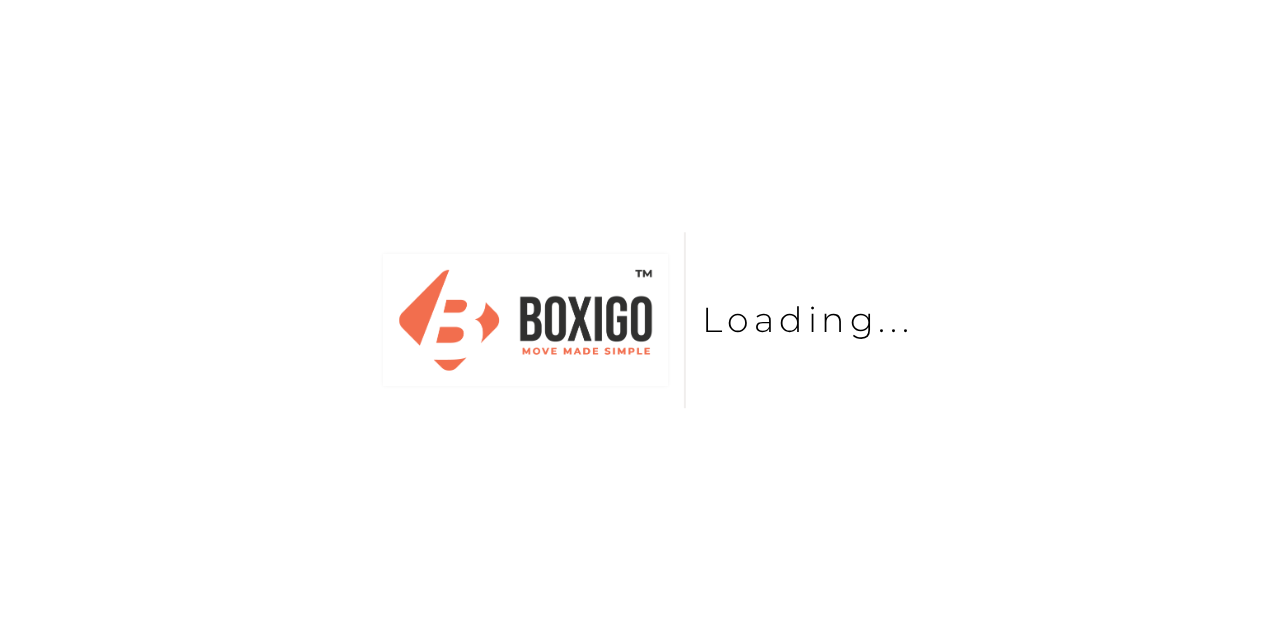 scroll, scrollTop: 0, scrollLeft: 0, axis: both 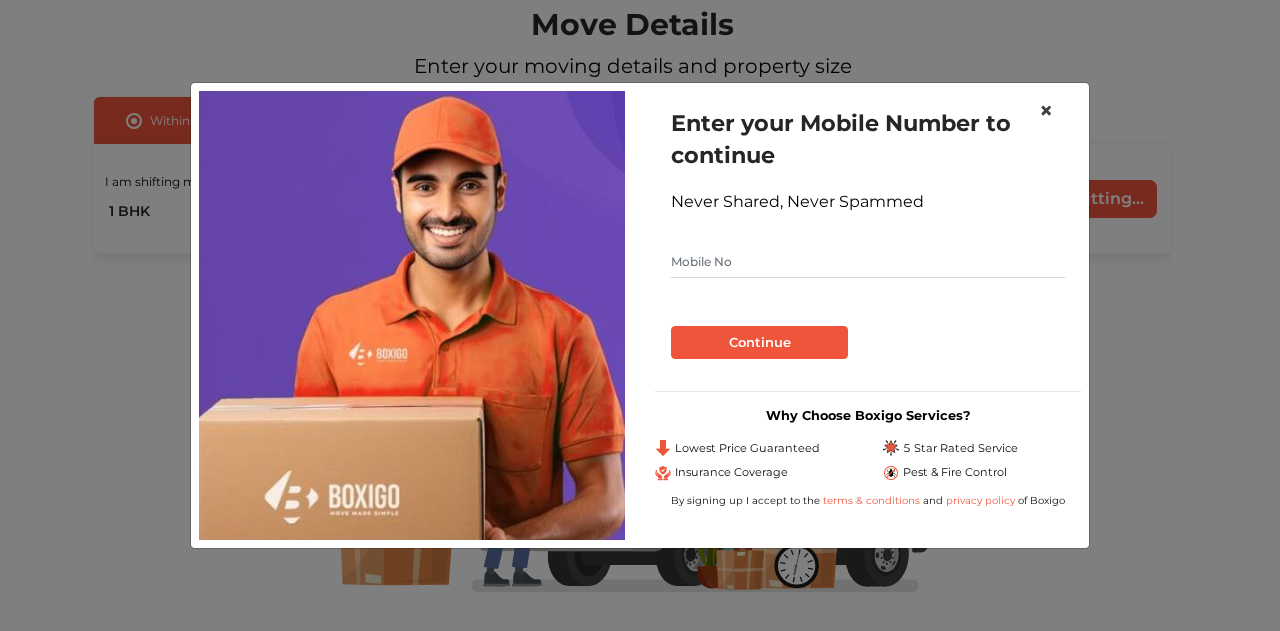 click on "×" at bounding box center (1046, 110) 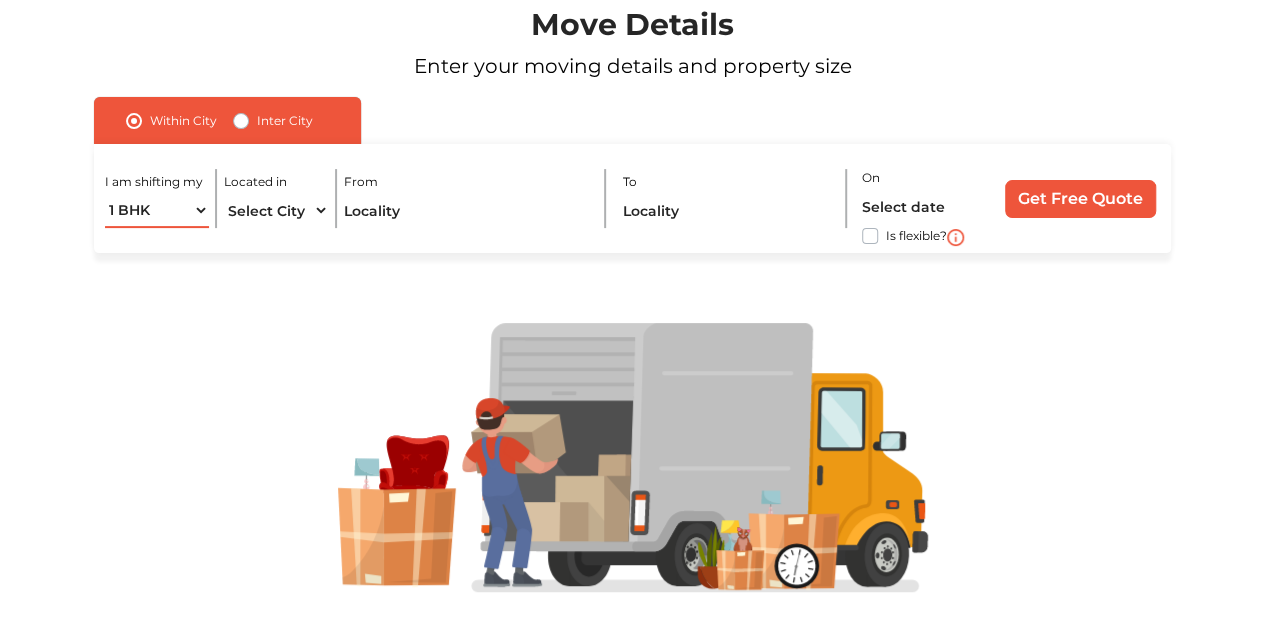 click on "1 BHK 2 BHK 3 BHK 3 + BHK FEW ITEMS" at bounding box center (157, 210) 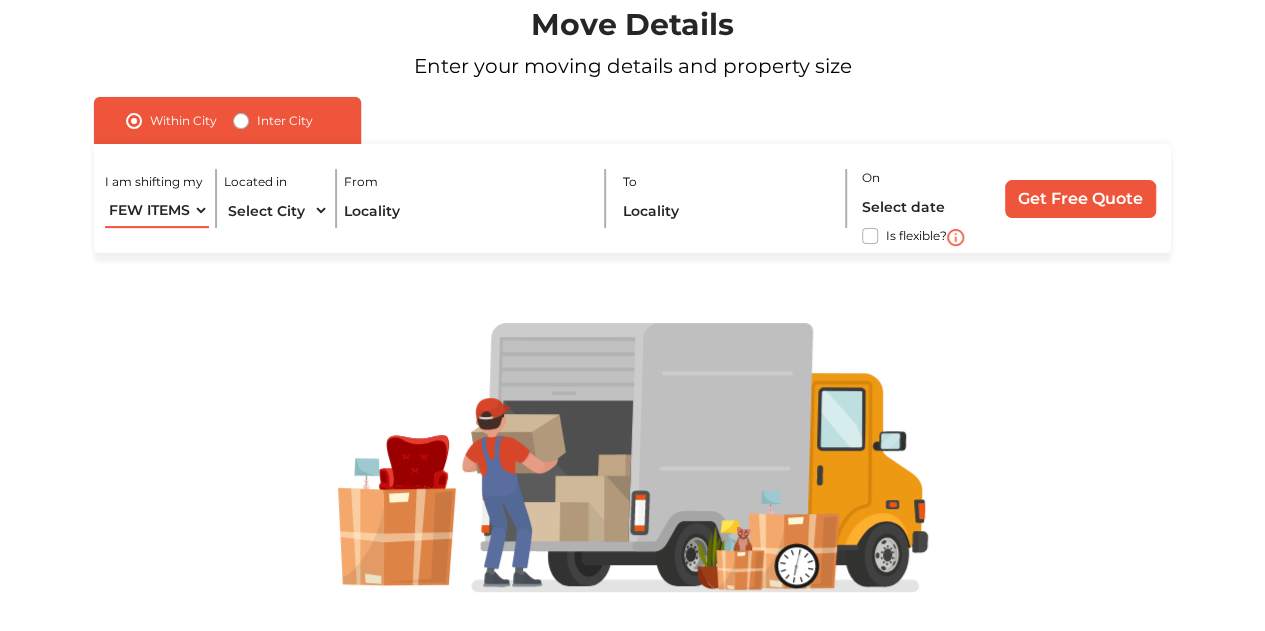 click on "1 BHK 2 BHK 3 BHK 3 + BHK FEW ITEMS" at bounding box center [157, 210] 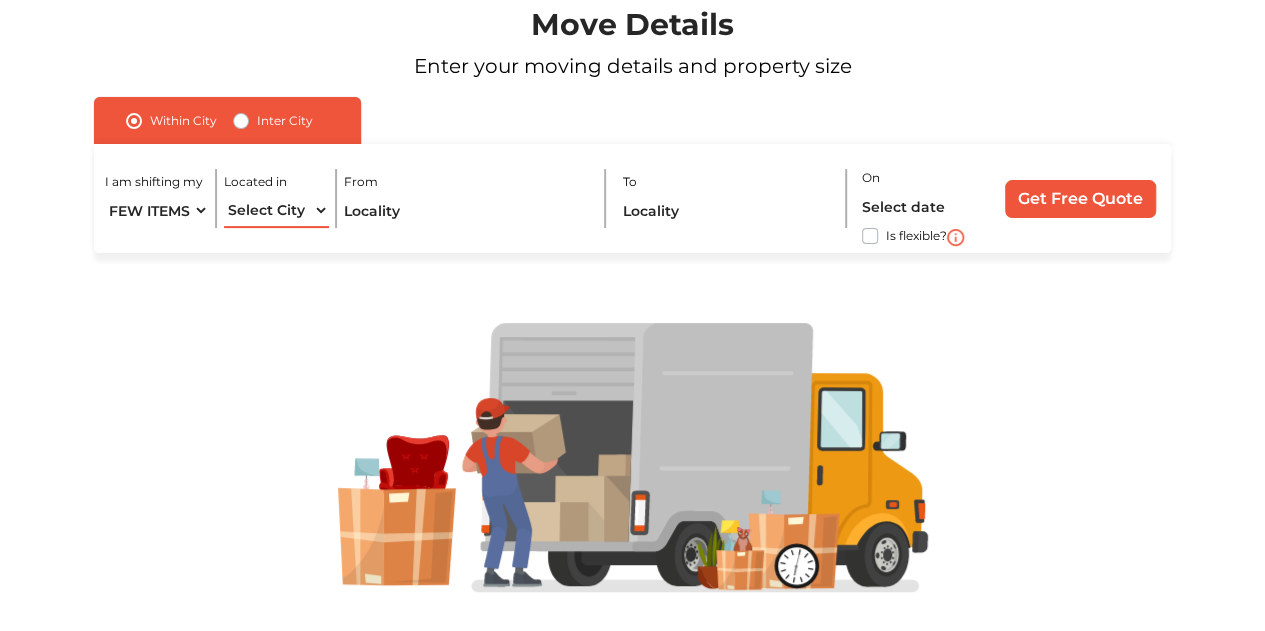click on "Select City Bangalore Bengaluru Bhopal Bhubaneswar Chennai Coimbatore Cuttack Delhi Gulbarga Gurugram Guwahati Hyderabad Indore Jaipur Kalyan & Dombivali Kochi Kolkata Lucknow Madurai Mangalore Mumbai Mysore Navi Mumbai Noida Patna Pune Raipur Secunderabad Siliguri Srirangam Thane Thiruvananthapuram Vijayawada Visakhapatnam Warangal" at bounding box center (276, 210) 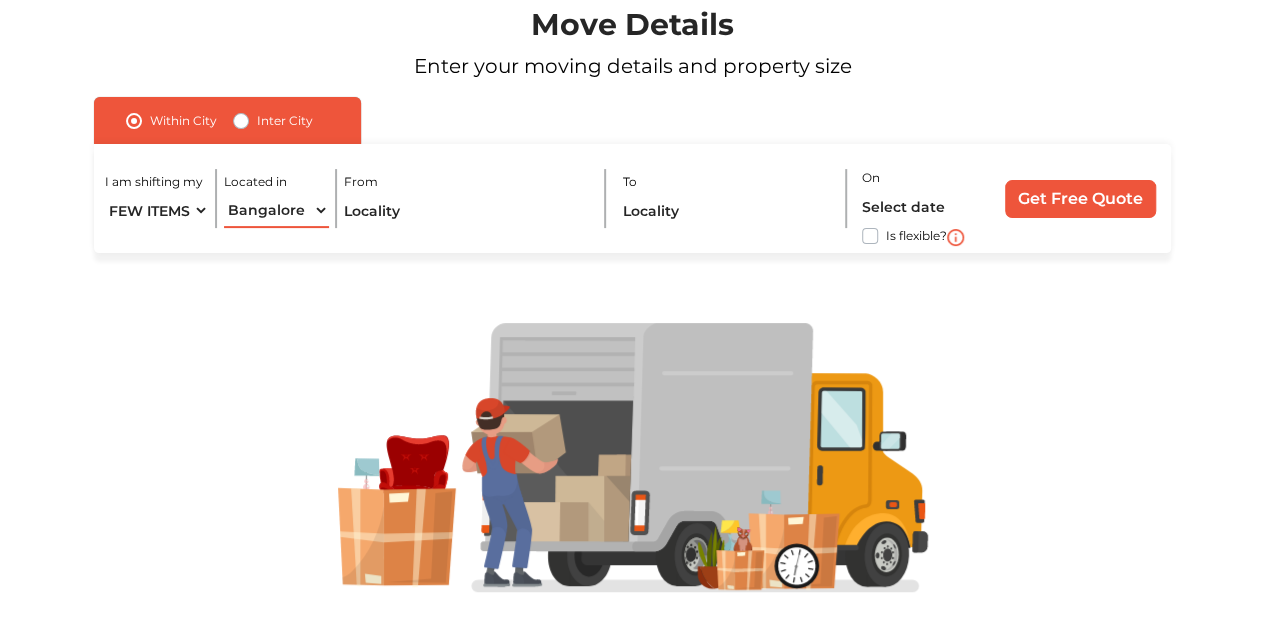 click on "Select City Bangalore Bengaluru Bhopal Bhubaneswar Chennai Coimbatore Cuttack Delhi Gulbarga Gurugram Guwahati Hyderabad Indore Jaipur Kalyan & Dombivali Kochi Kolkata Lucknow Madurai Mangalore Mumbai Mysore Navi Mumbai Noida Patna Pune Raipur Secunderabad Siliguri Srirangam Thane Thiruvananthapuram Vijayawada Visakhapatnam Warangal" at bounding box center (276, 210) 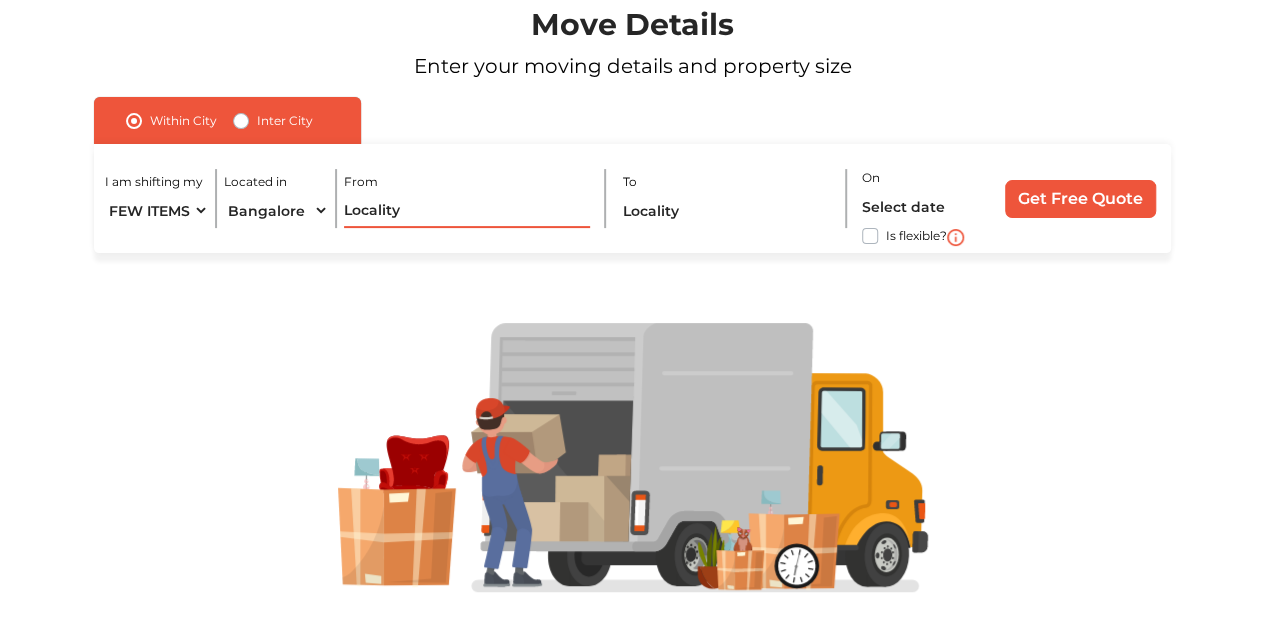 click at bounding box center (467, 210) 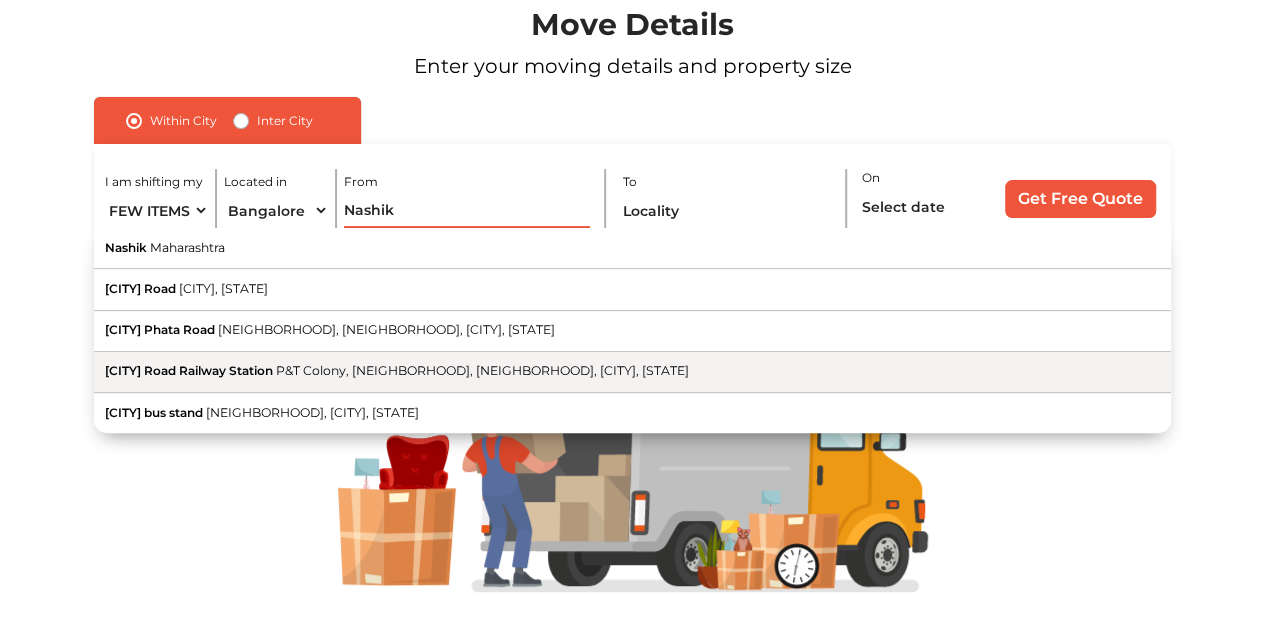type on "Nashik" 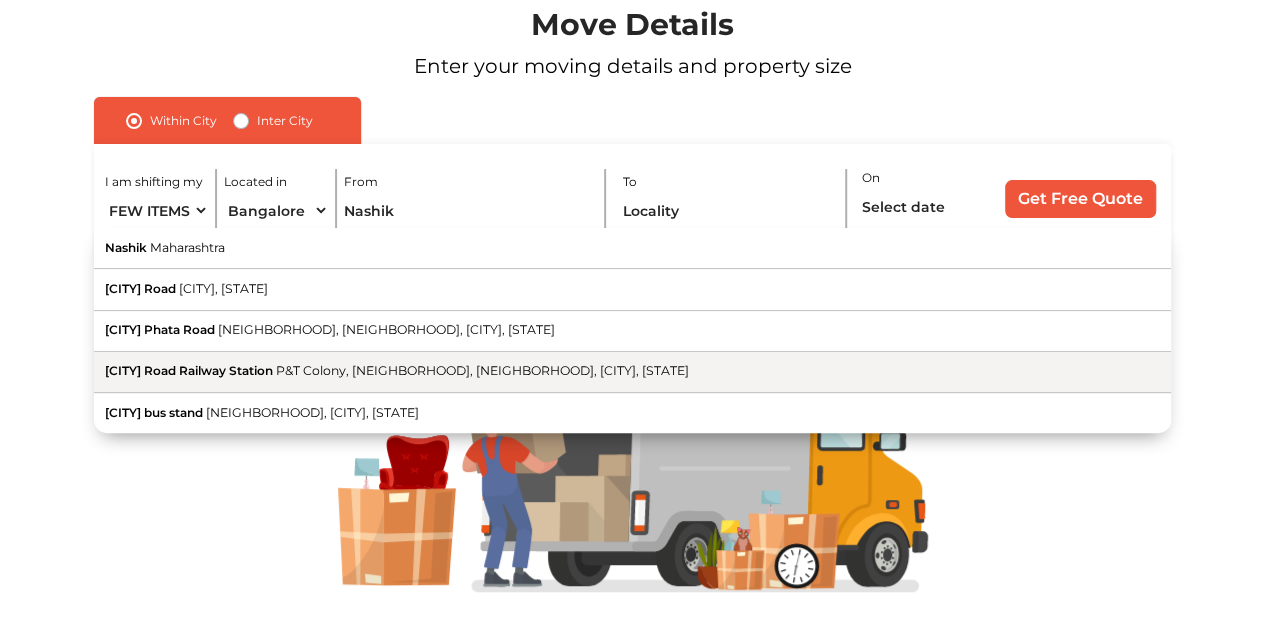 click on "[CITY] Road Railway Station P&T Colony, [NEIGHBORHOOD], [NEIGHBORHOOD], [CITY], [STATE]" at bounding box center [632, 248] 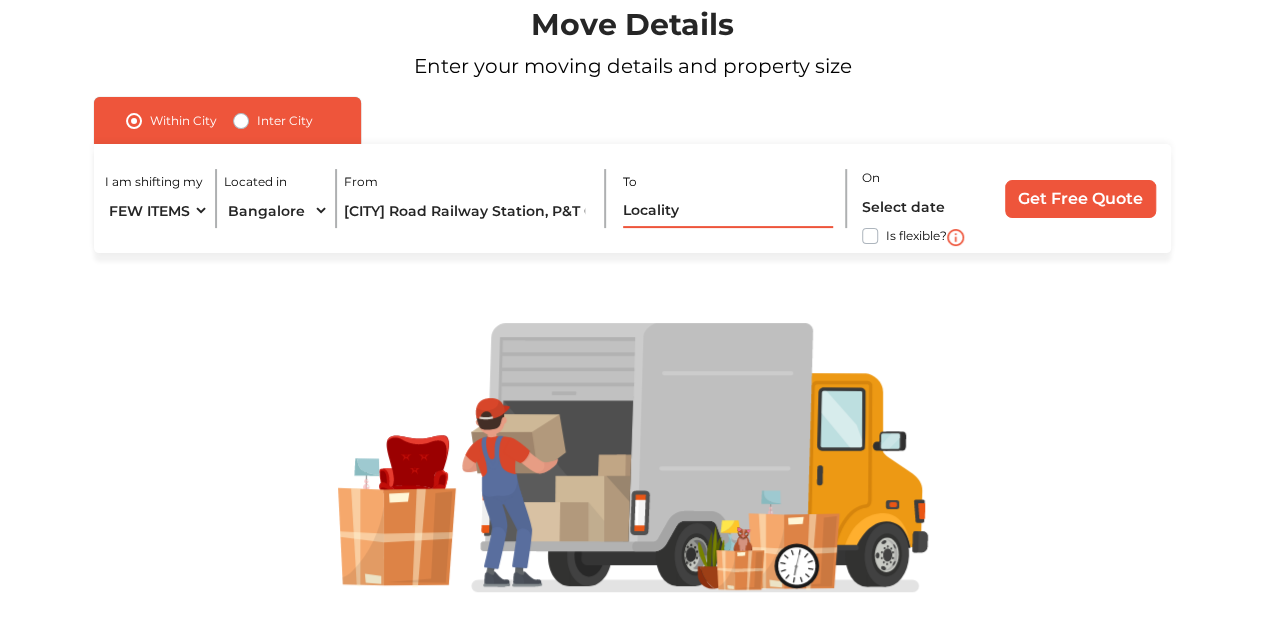 click at bounding box center (728, 210) 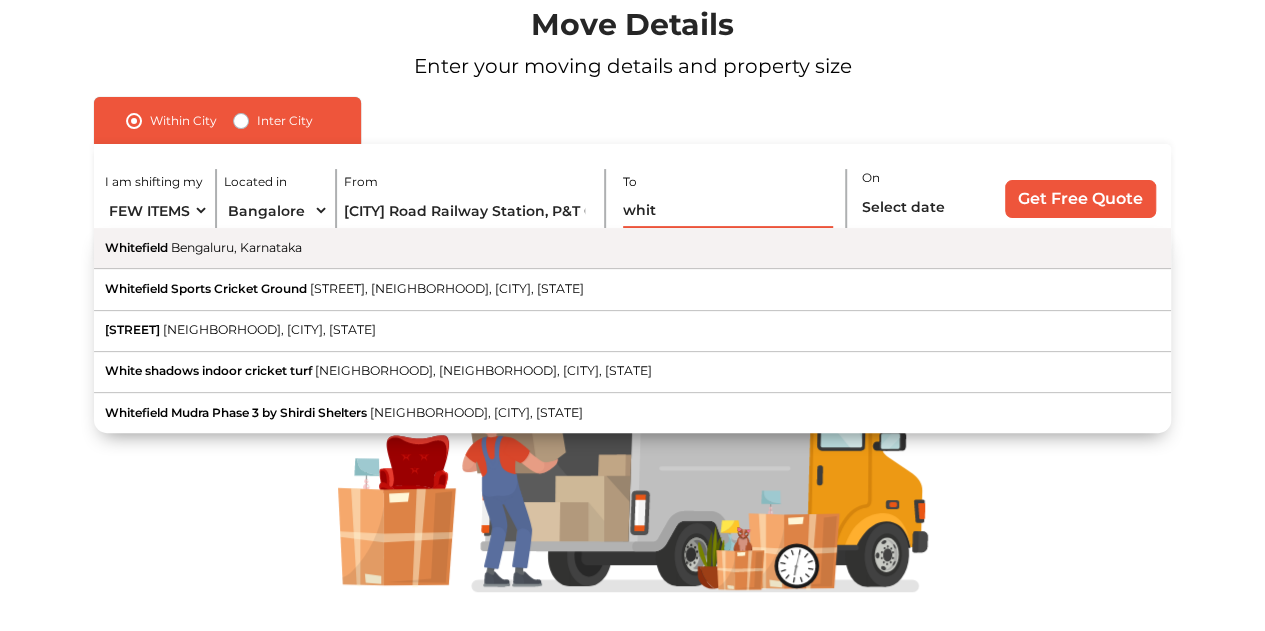 type on "whit" 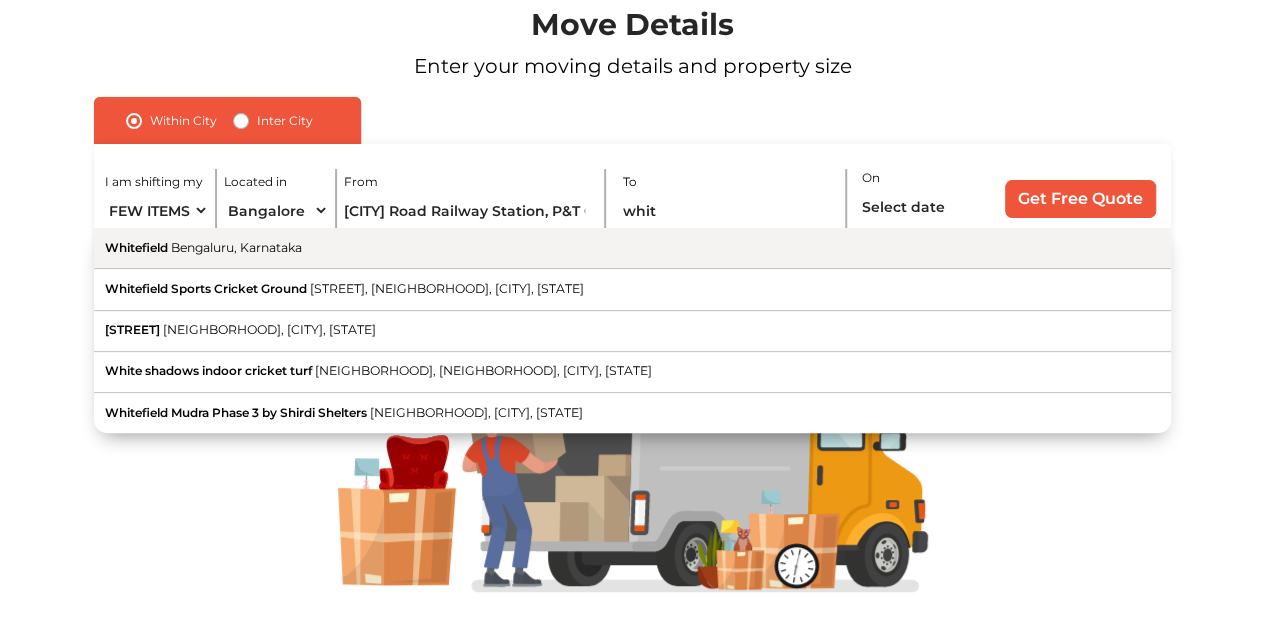 click on "[NEIGHBORHOOD], [STATE]" at bounding box center (632, 248) 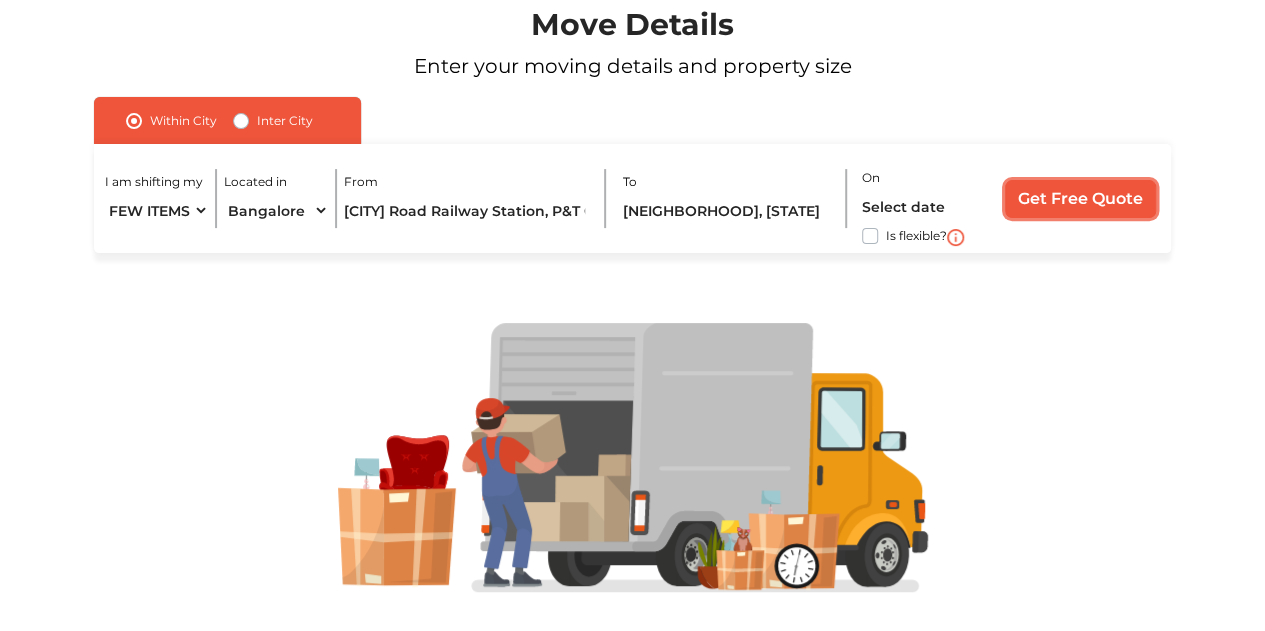 click on "Get Free Quote" at bounding box center (1080, 199) 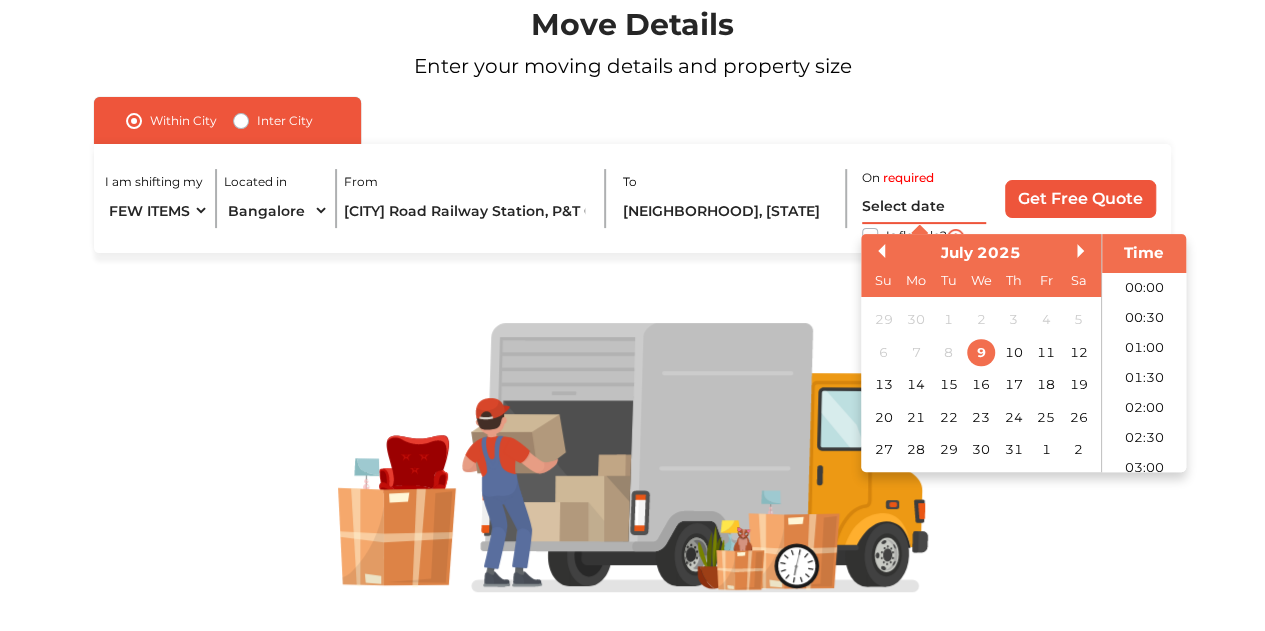 scroll, scrollTop: 965, scrollLeft: 0, axis: vertical 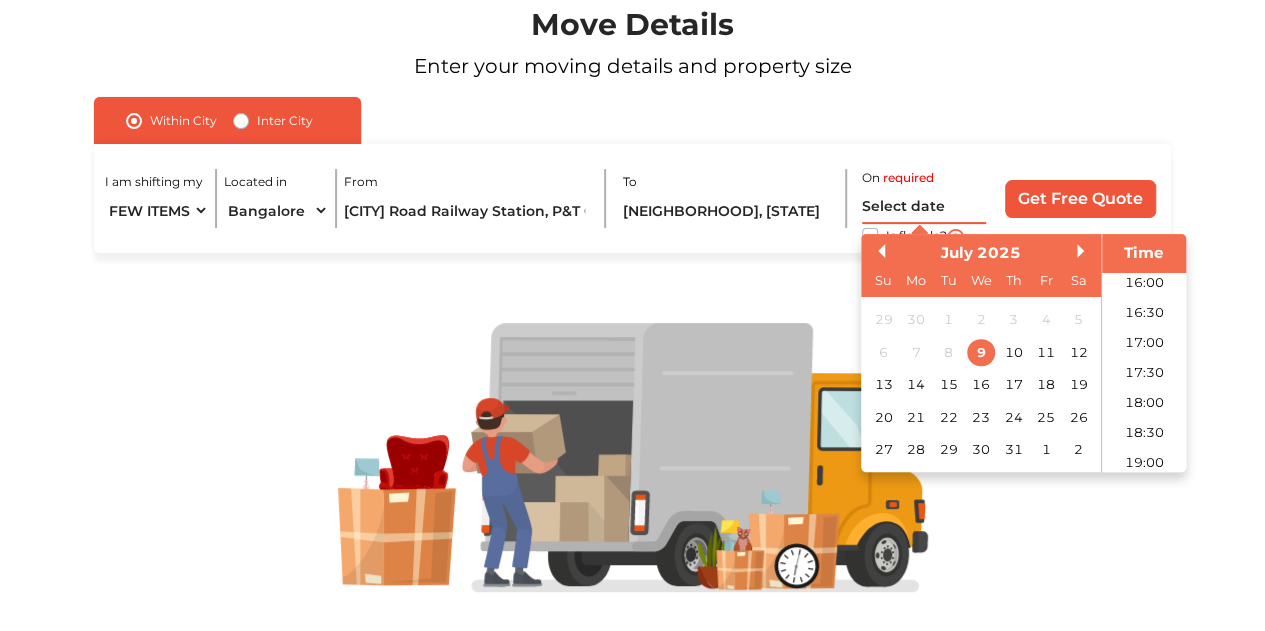 click at bounding box center (924, 206) 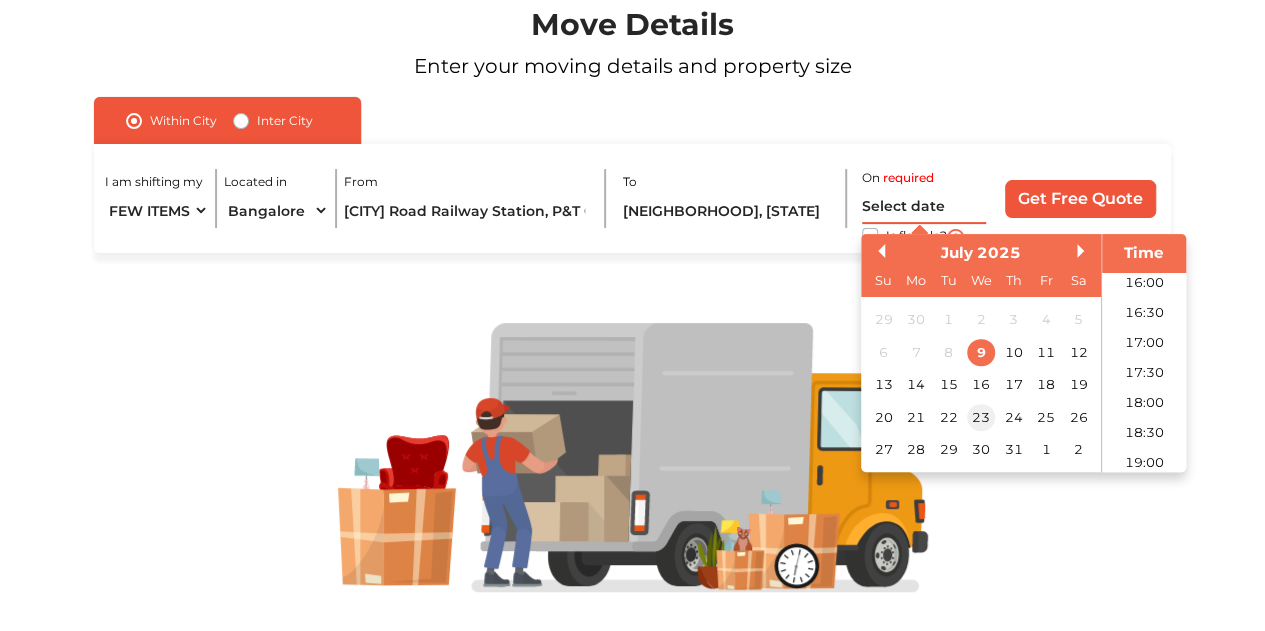 scroll, scrollTop: 188, scrollLeft: 0, axis: vertical 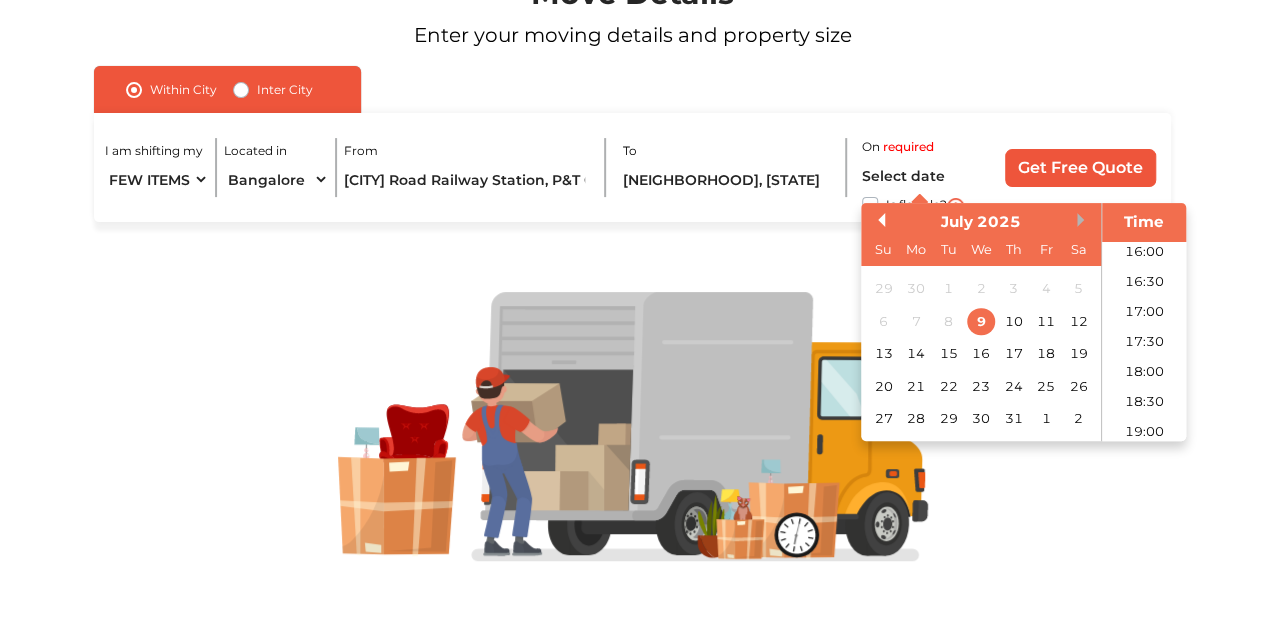 click on "Next Month" at bounding box center (1084, 220) 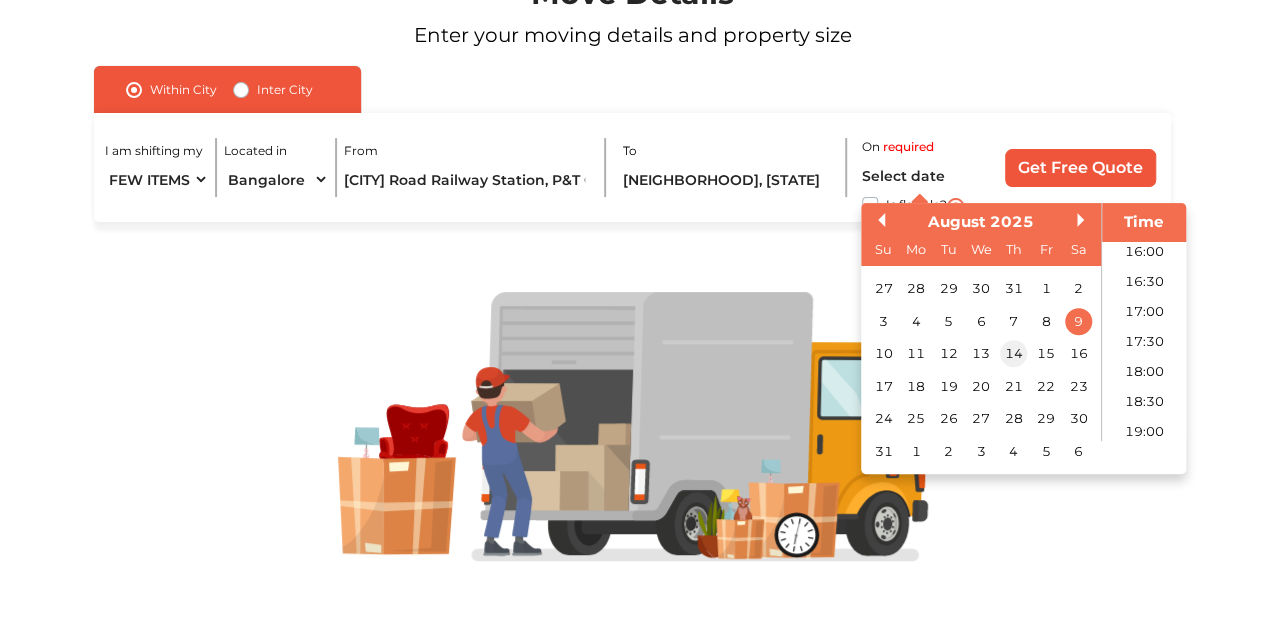 click on "14" at bounding box center (1013, 354) 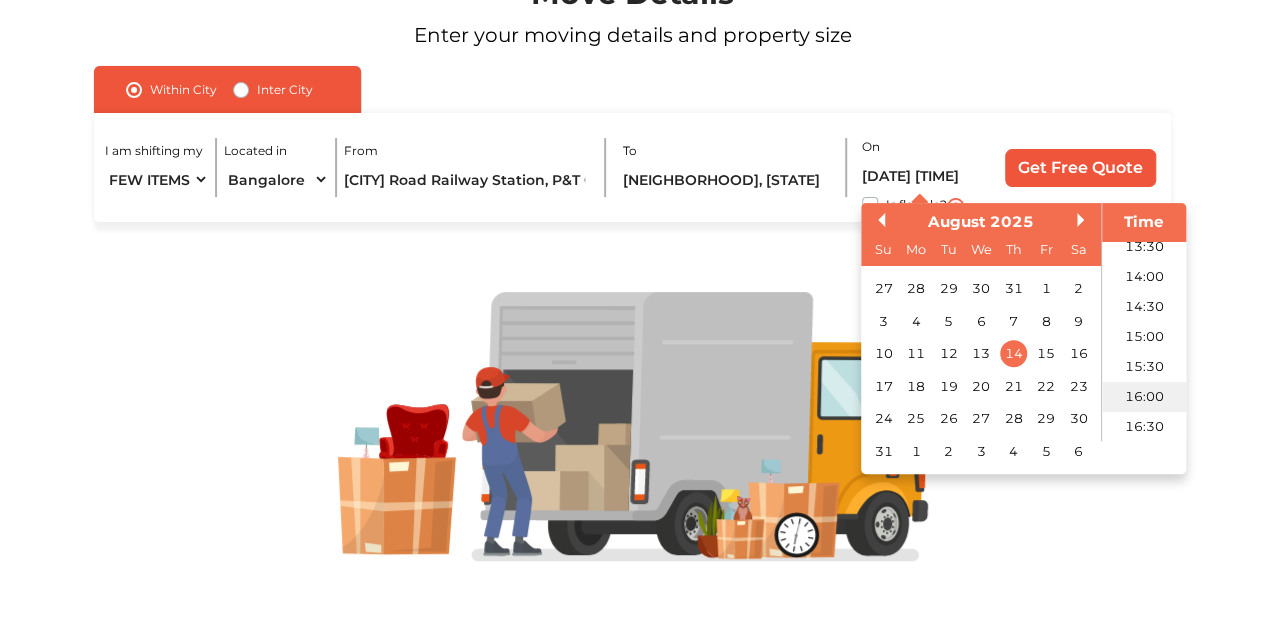 scroll, scrollTop: 819, scrollLeft: 0, axis: vertical 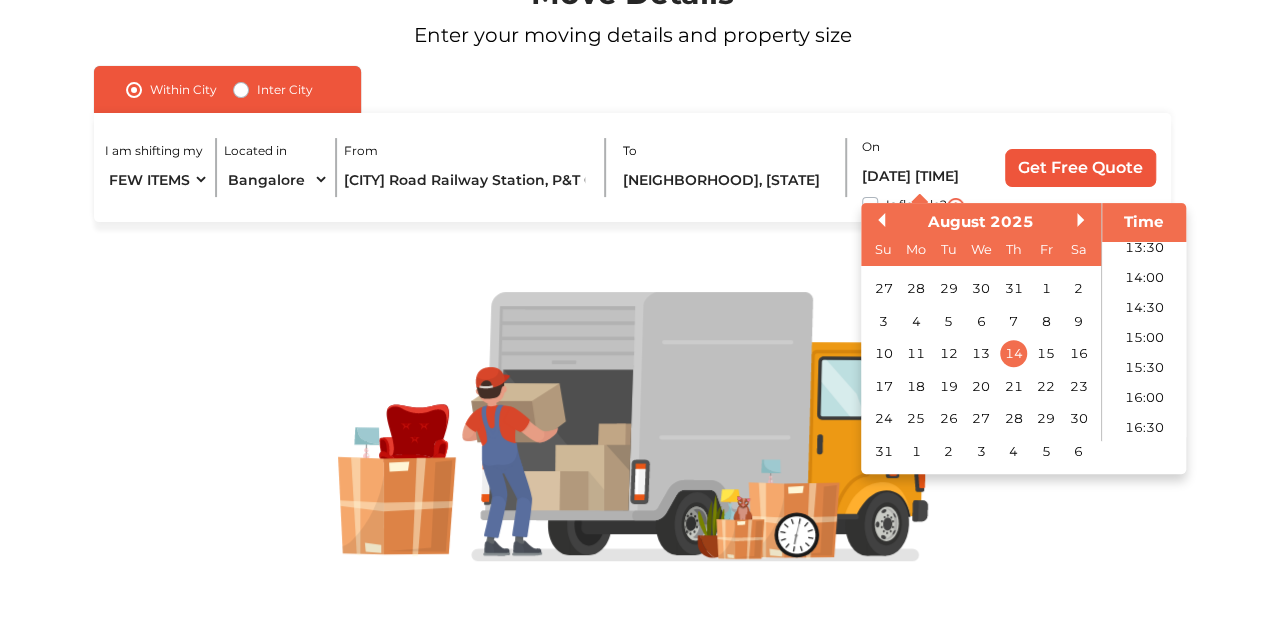 click on "Previous Month Next Month August [YEAR] Su Mo Tu We Th Fr Sa 27 28 29 30 31 1 2 3 4 5 6 7 8 9 10 11 12 13 14 15 16 17 18 19 20 21 22 23 24 25 26 27 28 29 30 31 1 2 3 4 5 6 Time 00:00 00:30 01:00 01:30 02:00 02:30 03:00 03:30 04:00 04:30 05:00 05:30 06:00 06:30 07:00 07:30 08:00 08:30 09:00 09:30 10:00 10:30 11:00 11:30 12:00 12:30 13:00 13:30 14:00 14:30 15:00 15:30 16:00 16:30 17:00 17:30 18:00 18:30 19:00 19:30 20:00 20:30 21:00 21:30 22:00 22:30 23:00 23:30" at bounding box center [1023, 338] 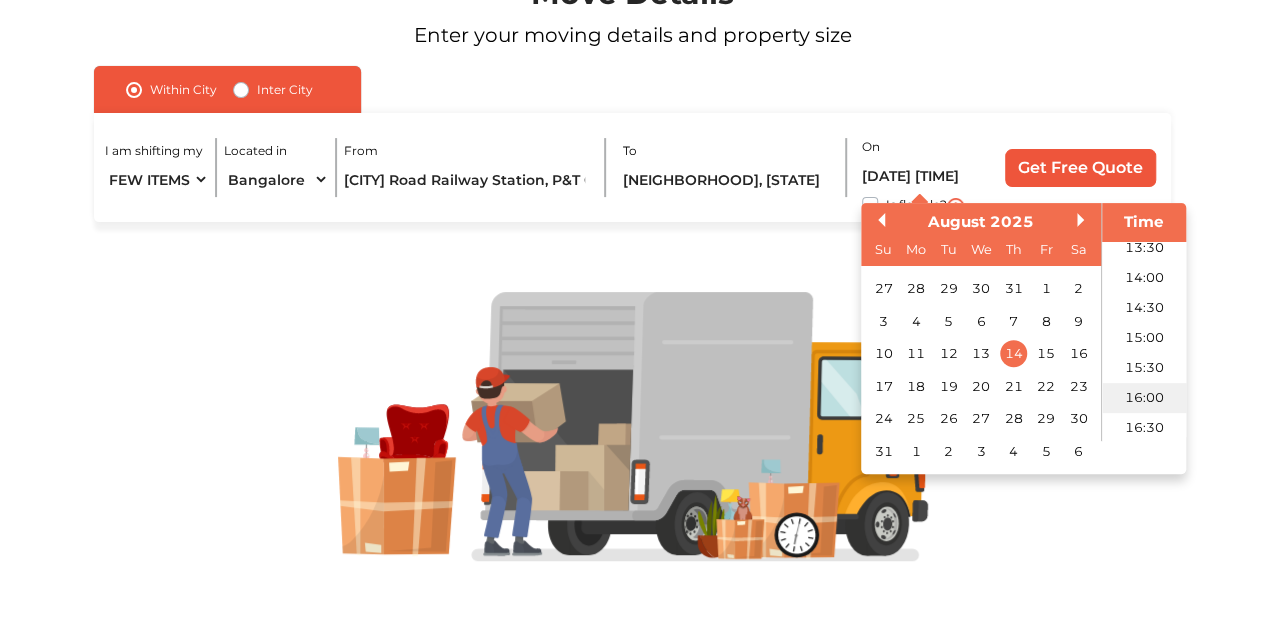 click on "16:00" at bounding box center [1144, 398] 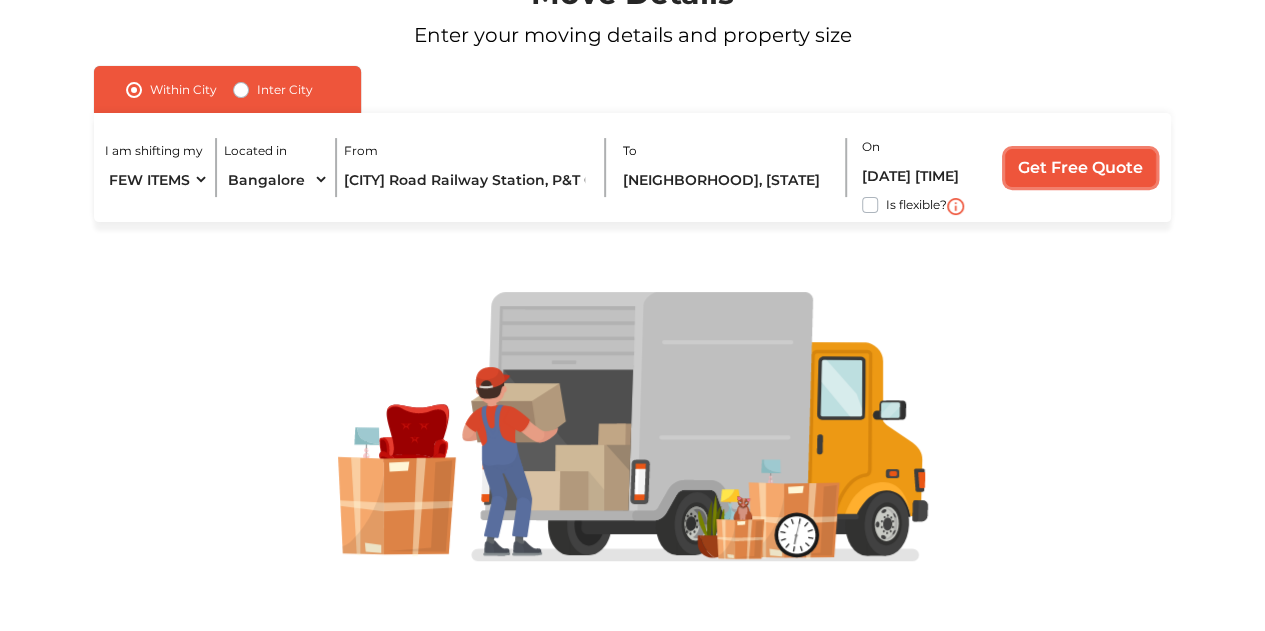 click on "Get Free Quote" at bounding box center [1080, 168] 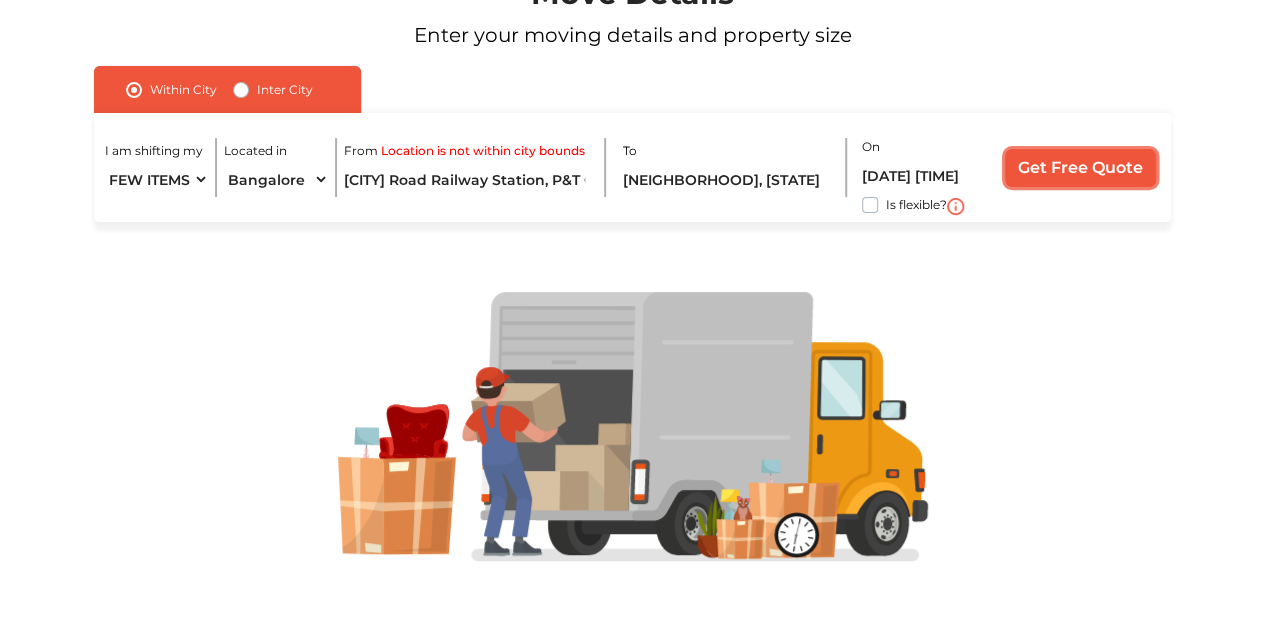 click on "Get Free Quote" at bounding box center [1080, 168] 